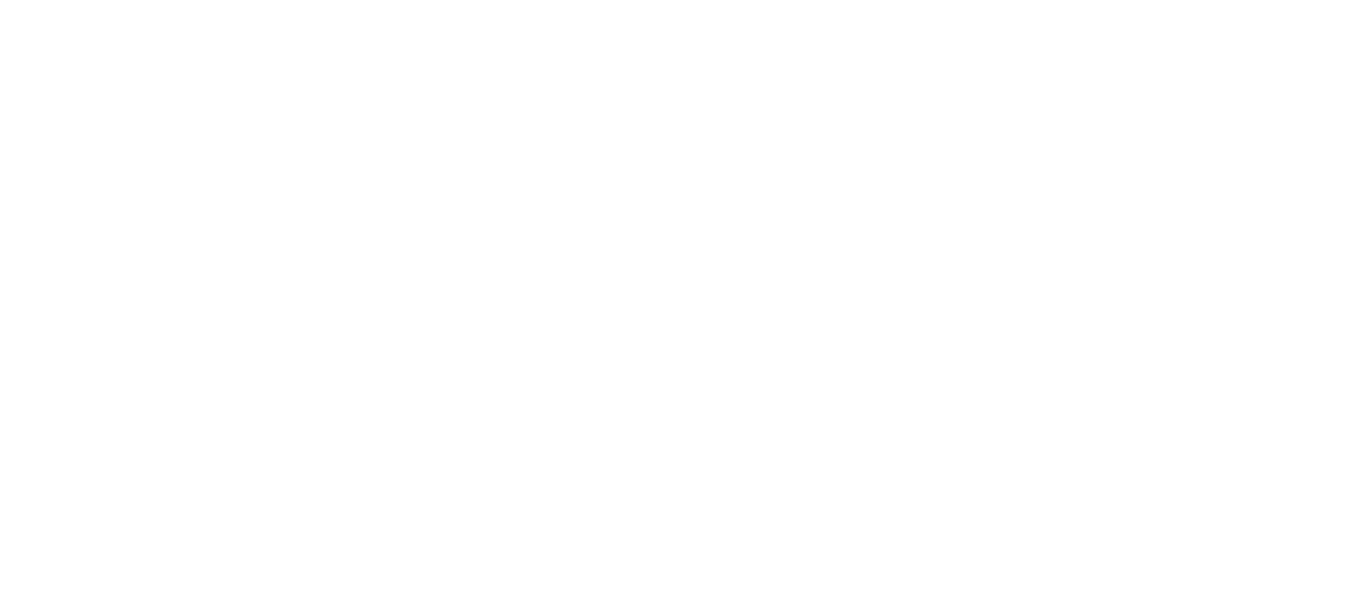 scroll, scrollTop: 0, scrollLeft: 0, axis: both 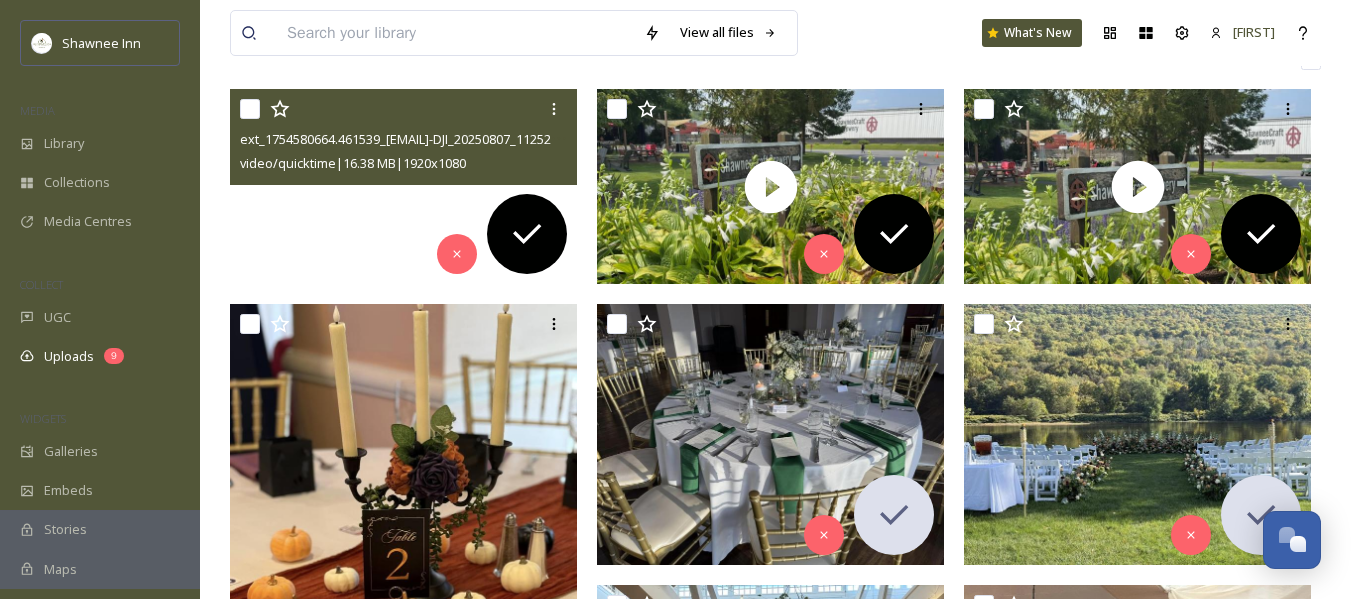 click at bounding box center (403, 186) 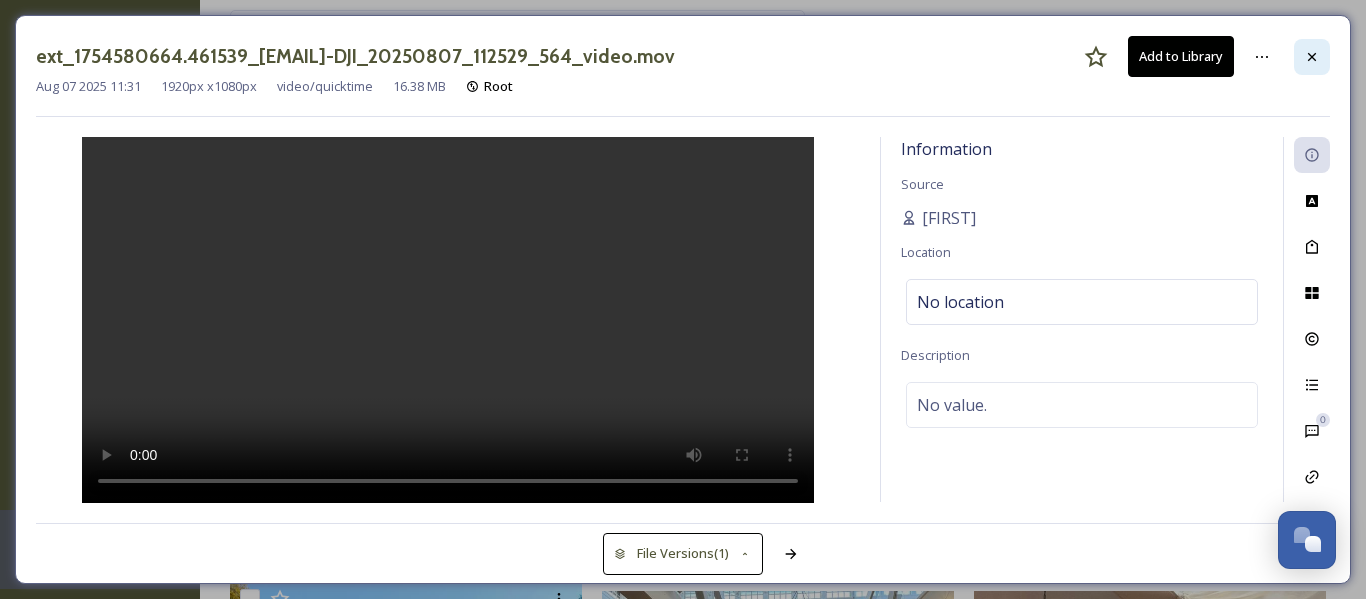 click 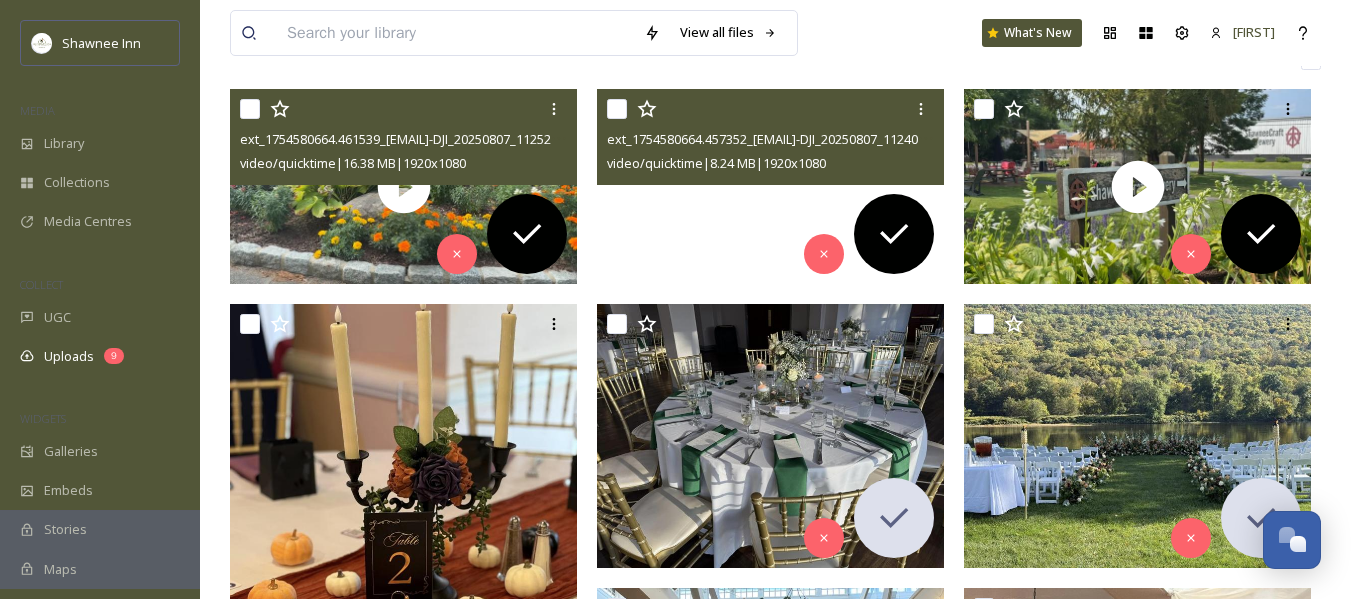 click at bounding box center (770, 186) 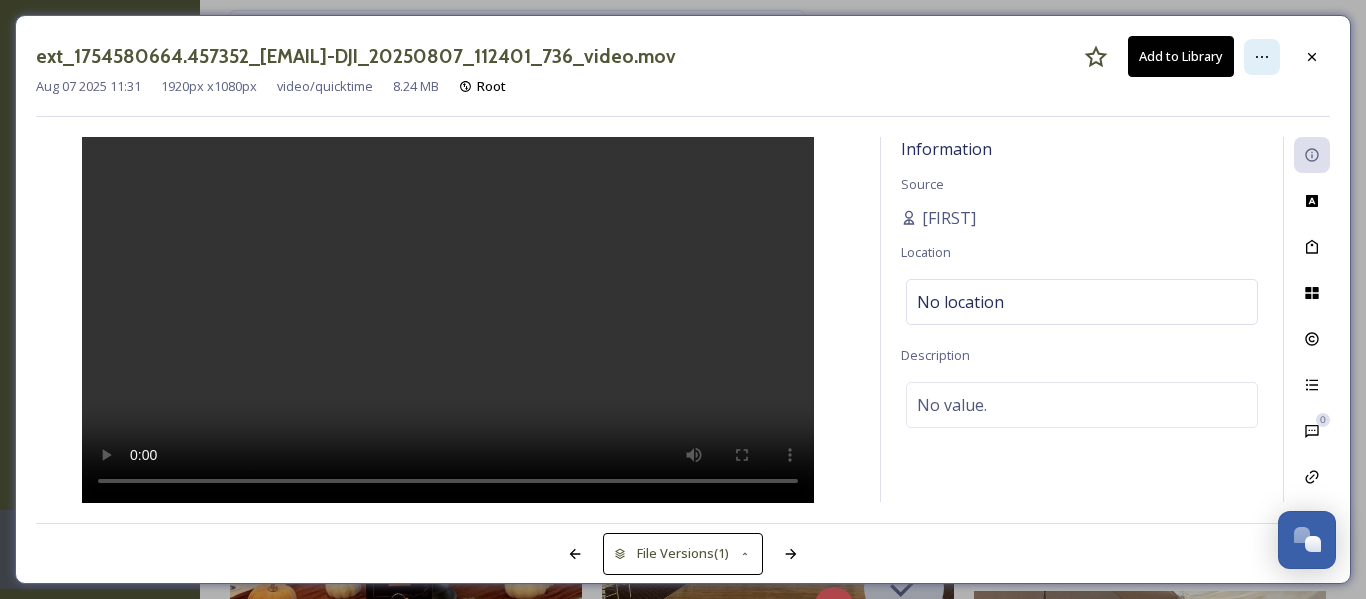 click 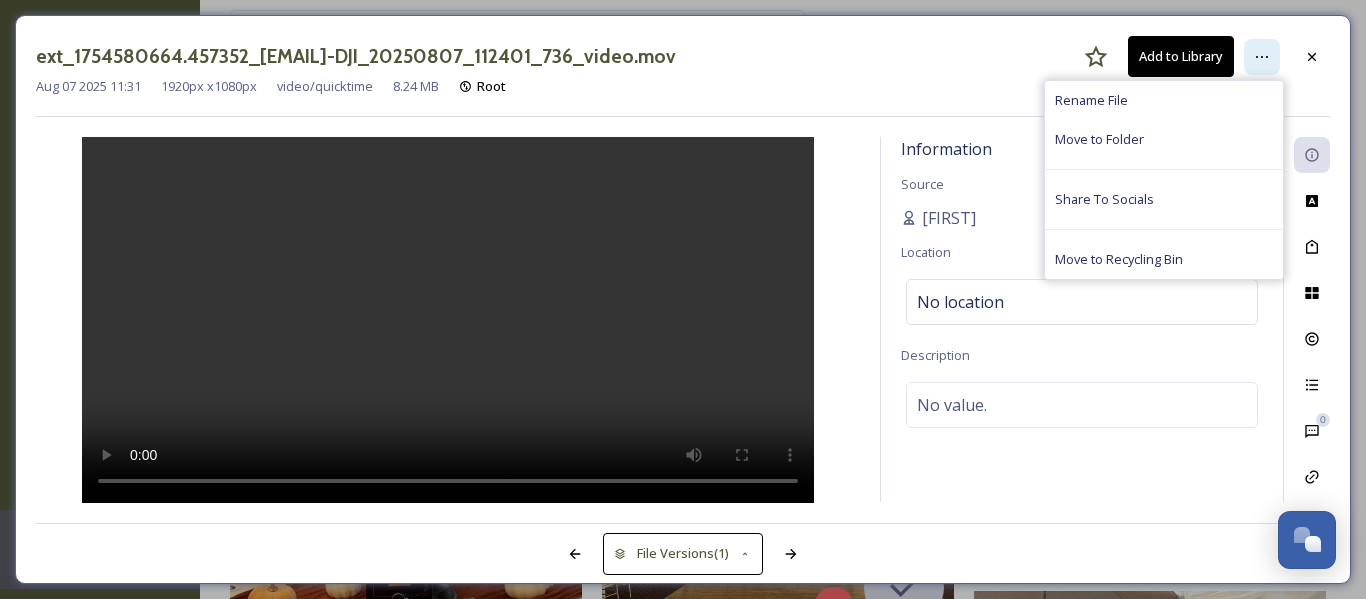 click 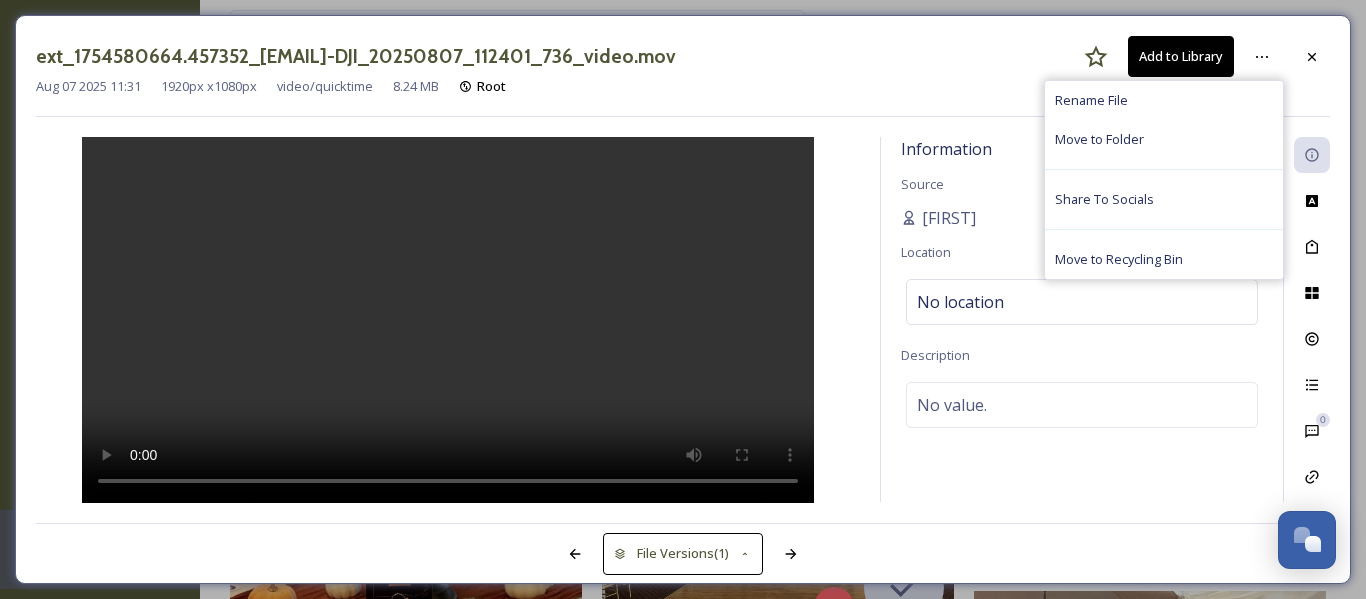 click on "ext_1754580664.457352_[EMAIL]-DJI_20250807_112401_736_video.mov Add to Library Rename File Move to Folder Share To Socials Move to Recycling Bin Aug 07 2025 11:31 1920 px x 1080 px video/quicktime 8.24 MB Root Information Source [FIRST] Location No location Description No value. 0 0 File Versions (1)" at bounding box center (683, 299) 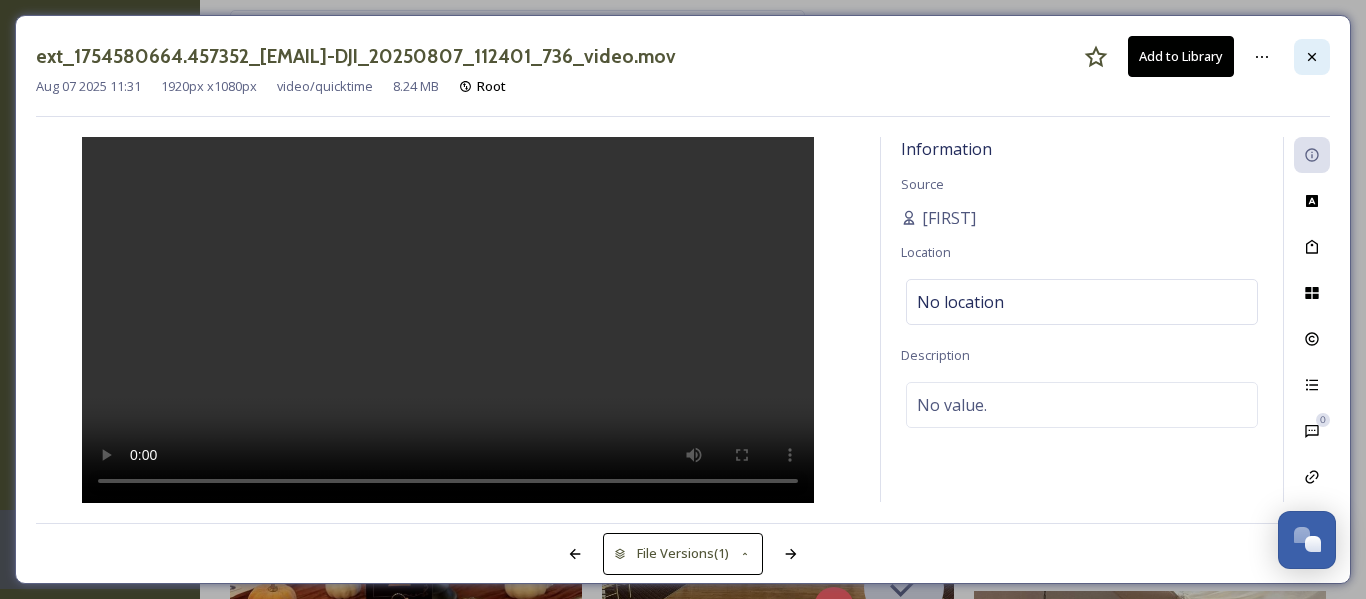 click at bounding box center [1312, 57] 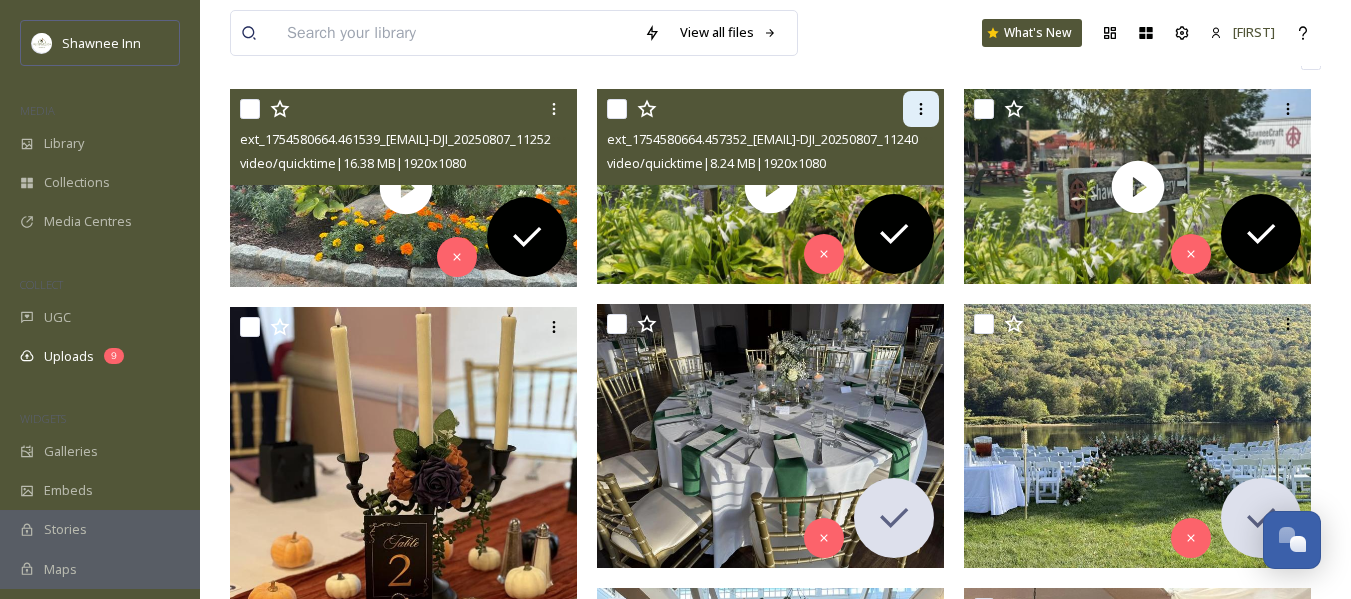 click at bounding box center [921, 109] 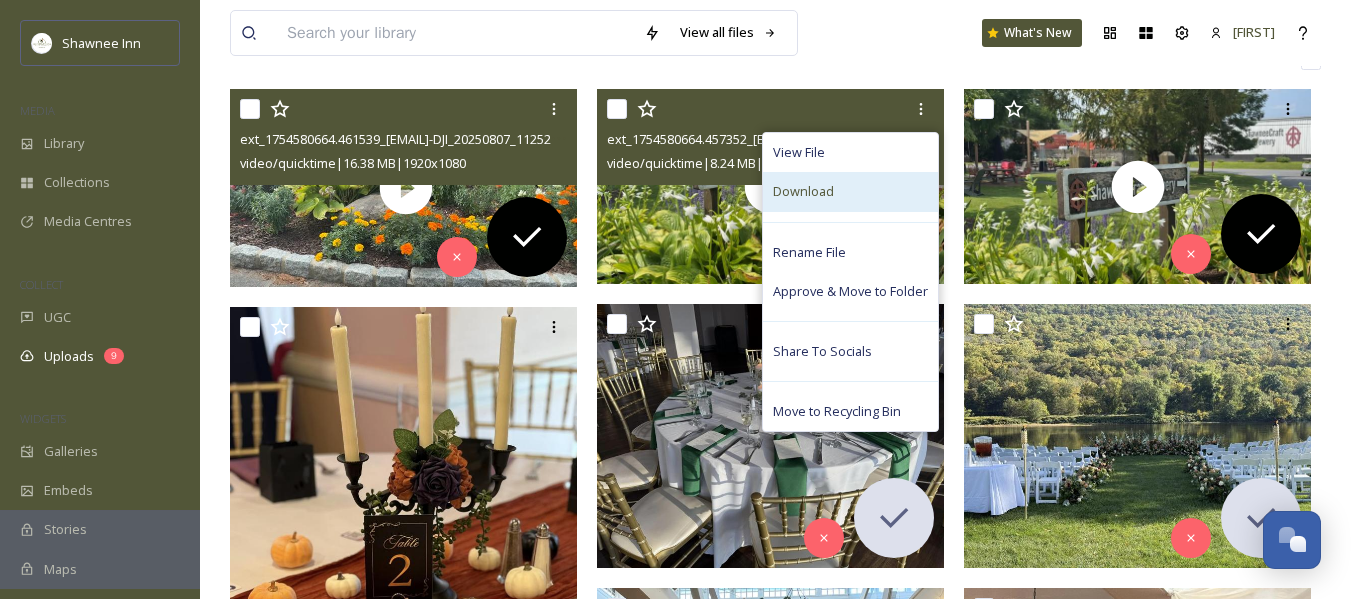 click on "Download" at bounding box center [850, 191] 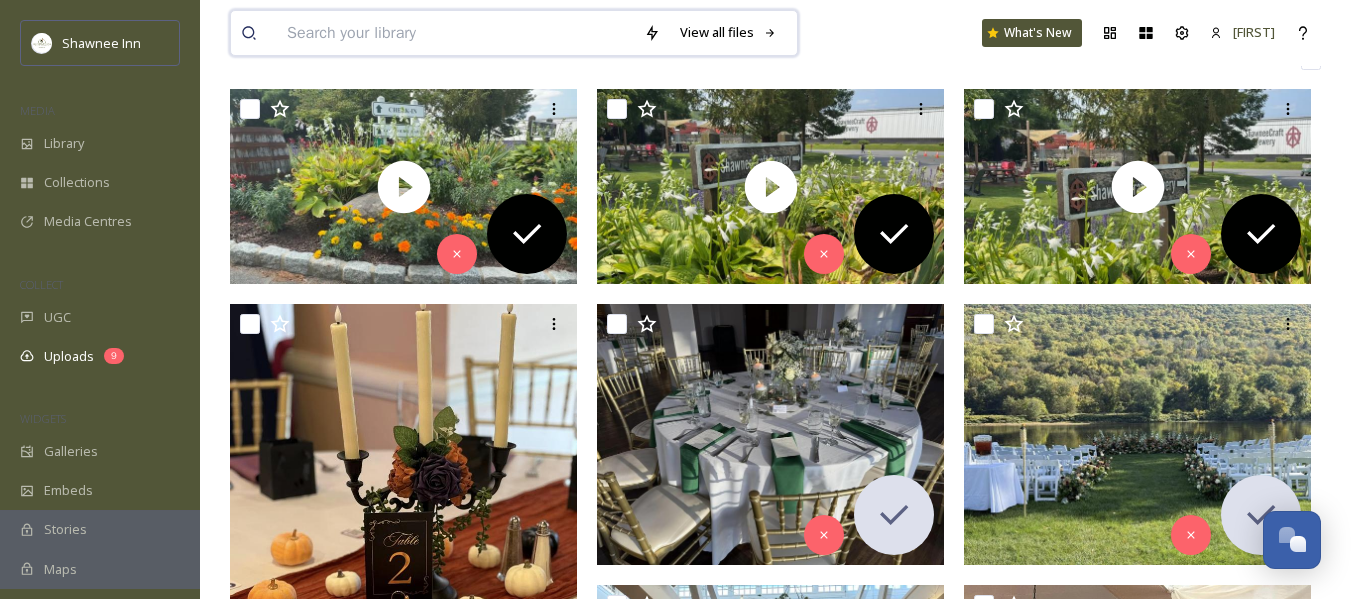 click at bounding box center [455, 33] 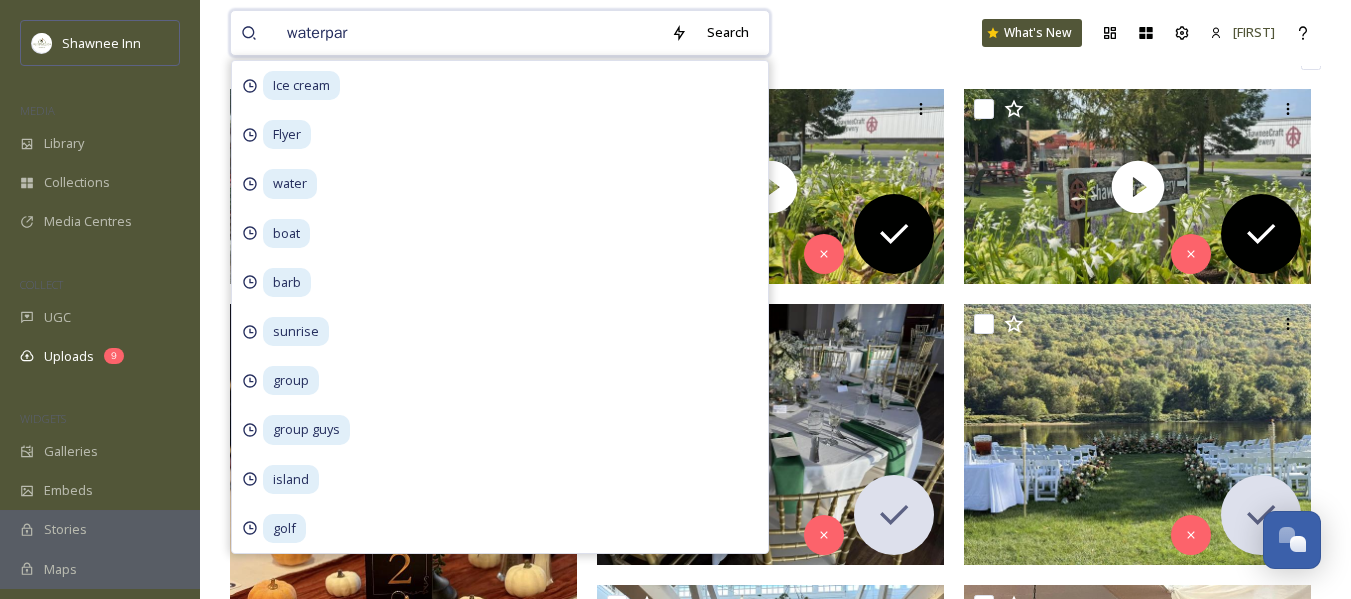 type on "waterpark" 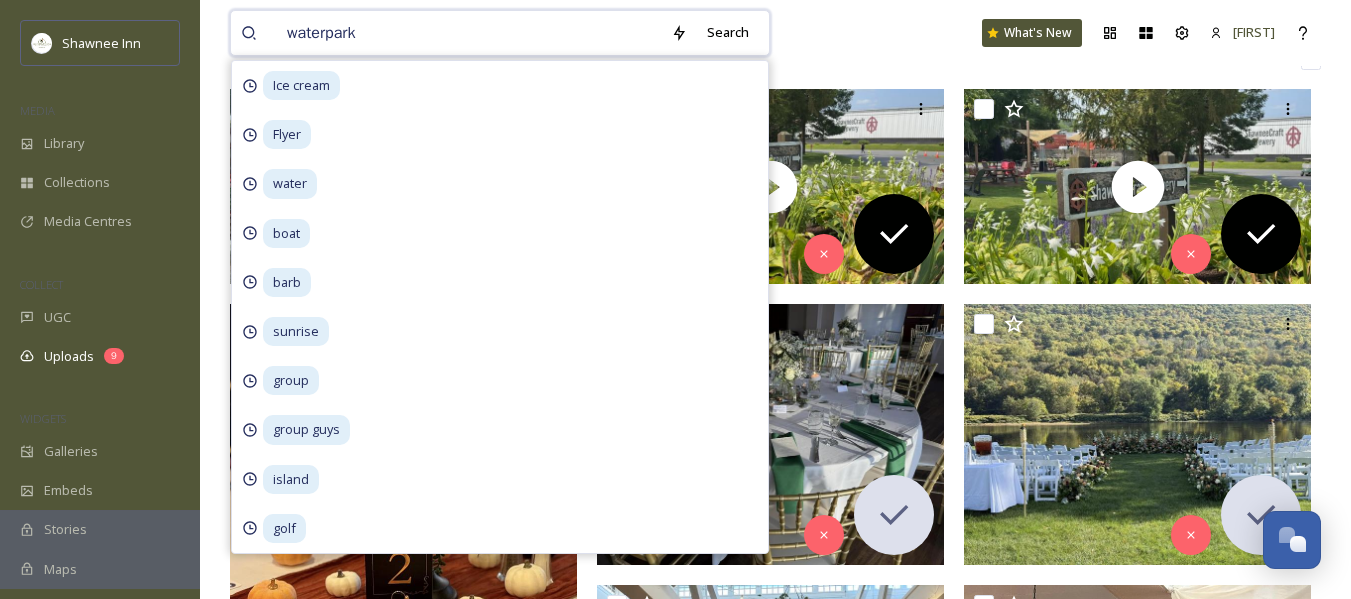 type 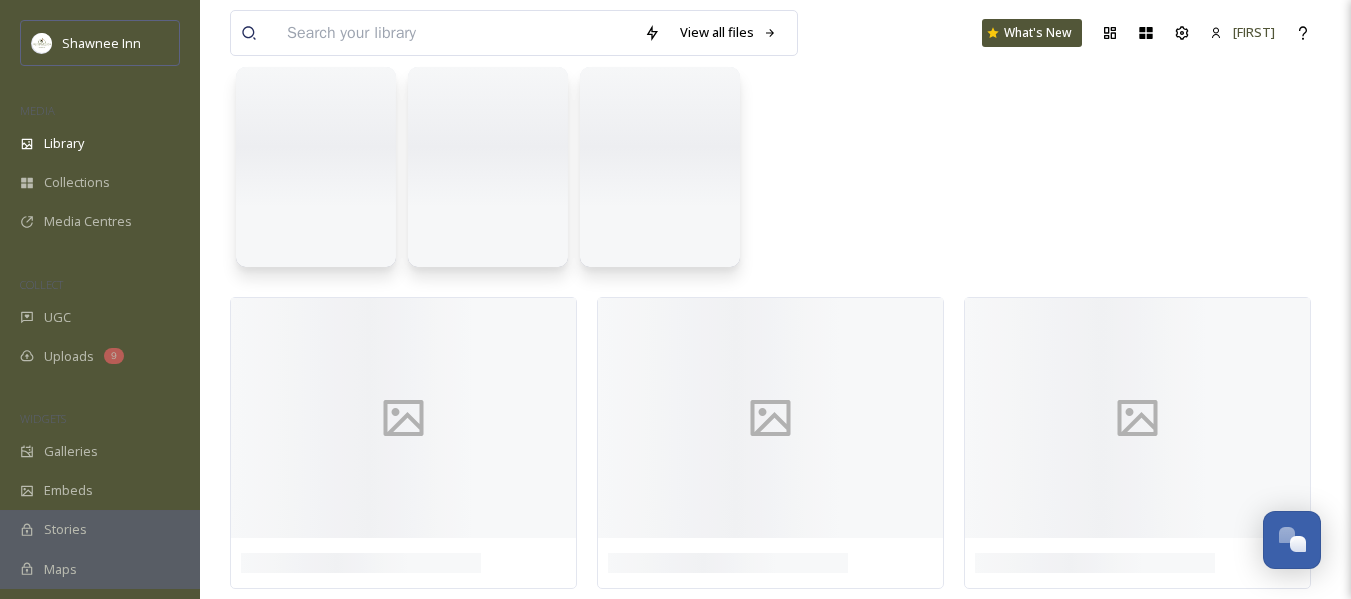 scroll, scrollTop: 0, scrollLeft: 0, axis: both 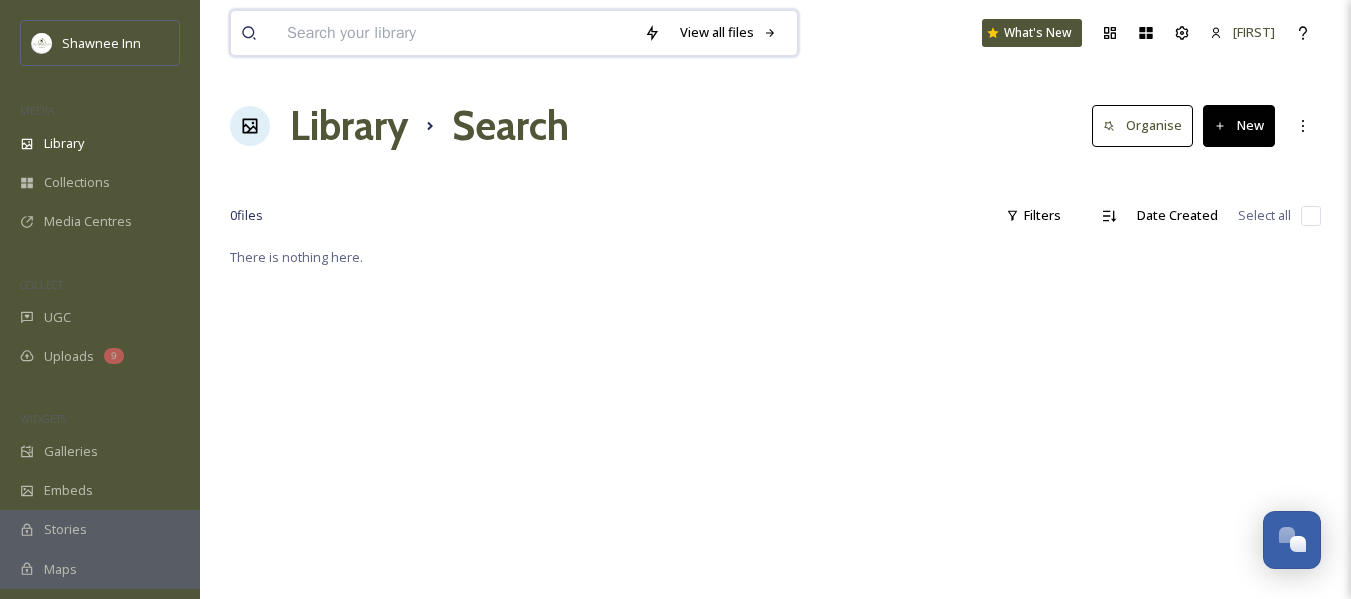 click at bounding box center [455, 33] 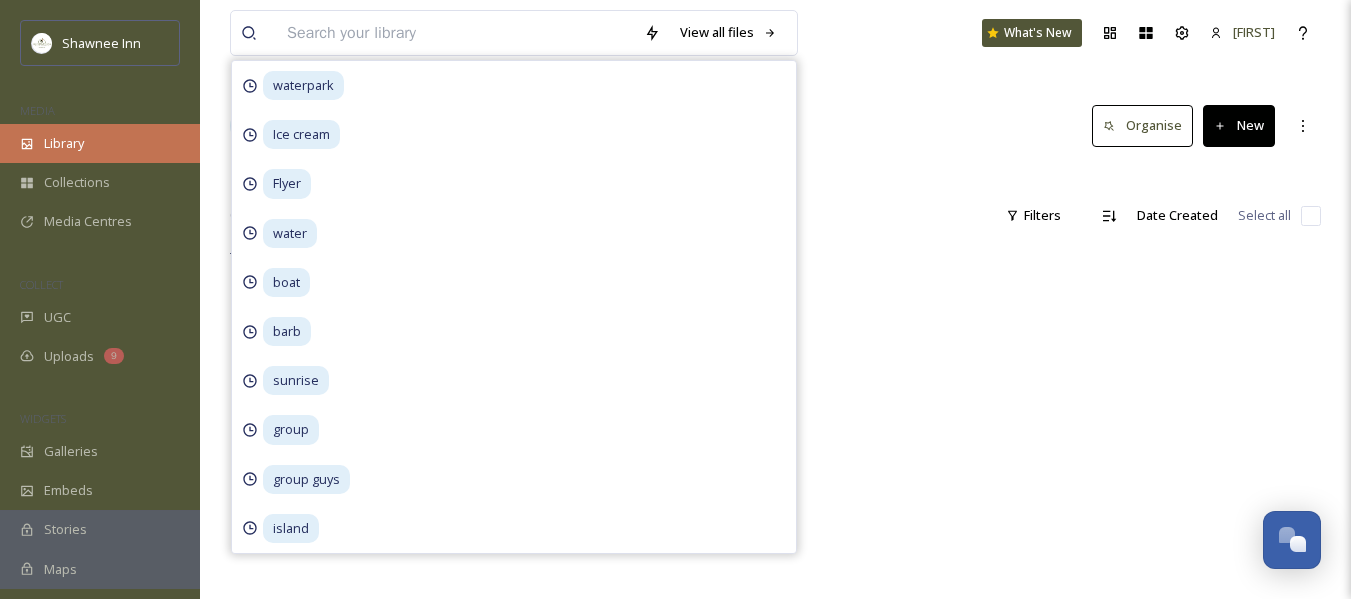 click on "Library" at bounding box center (64, 143) 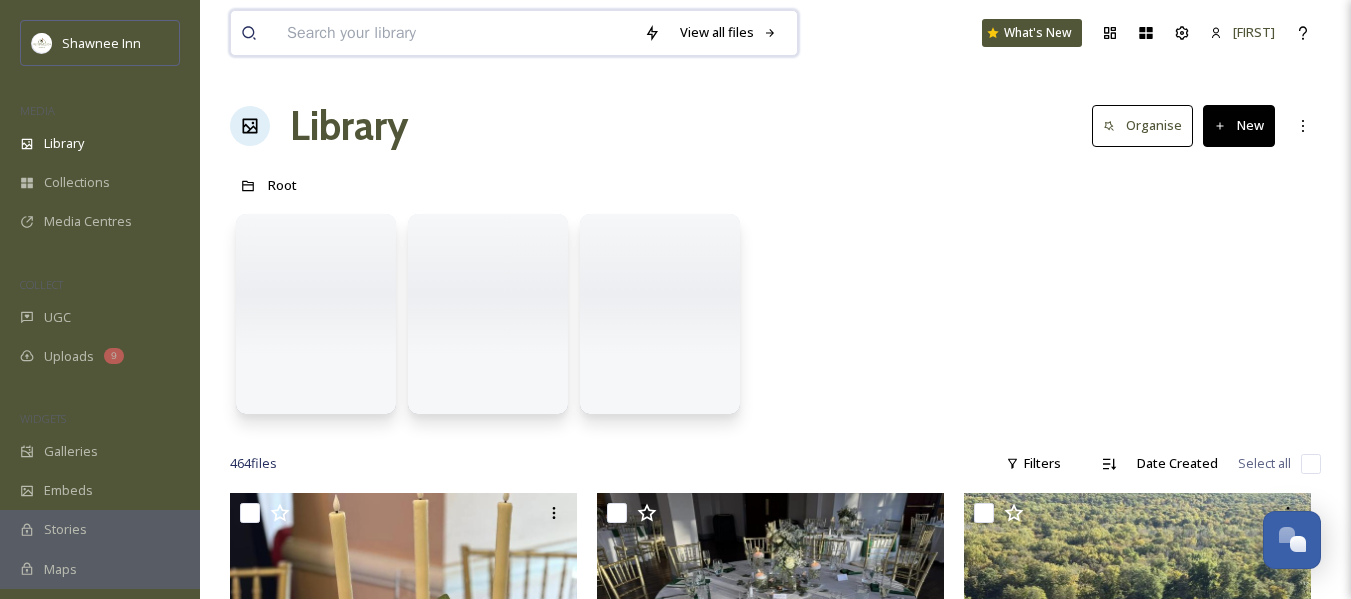 click at bounding box center [455, 33] 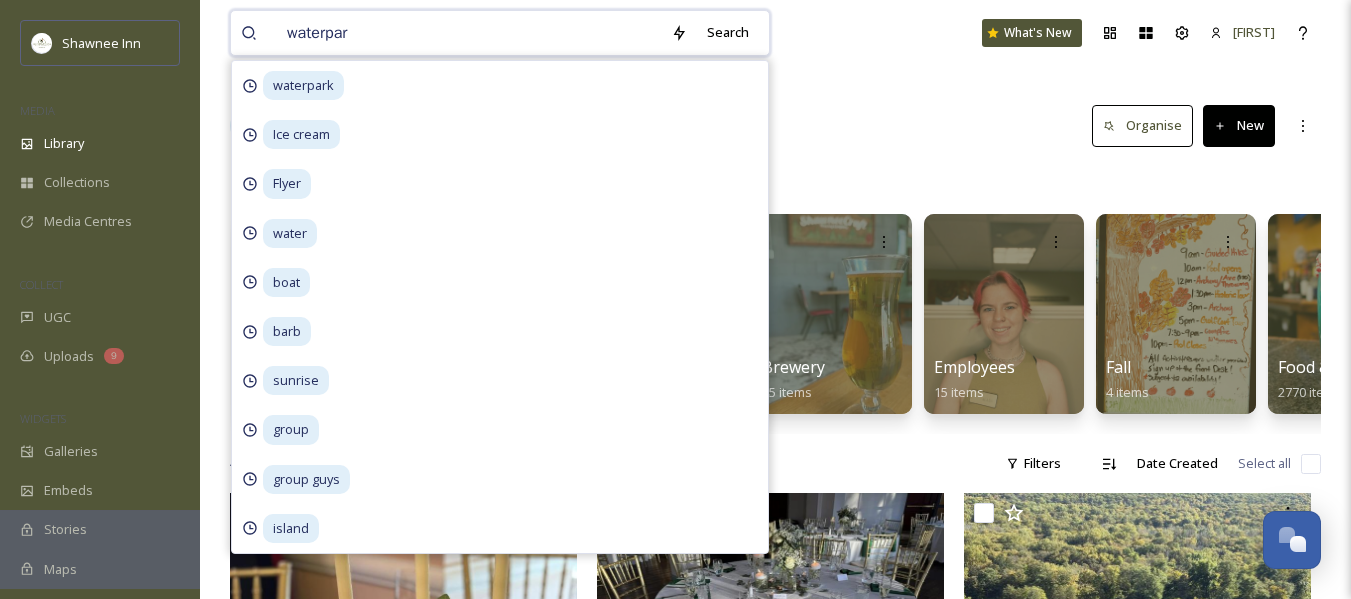 type on "waterpark" 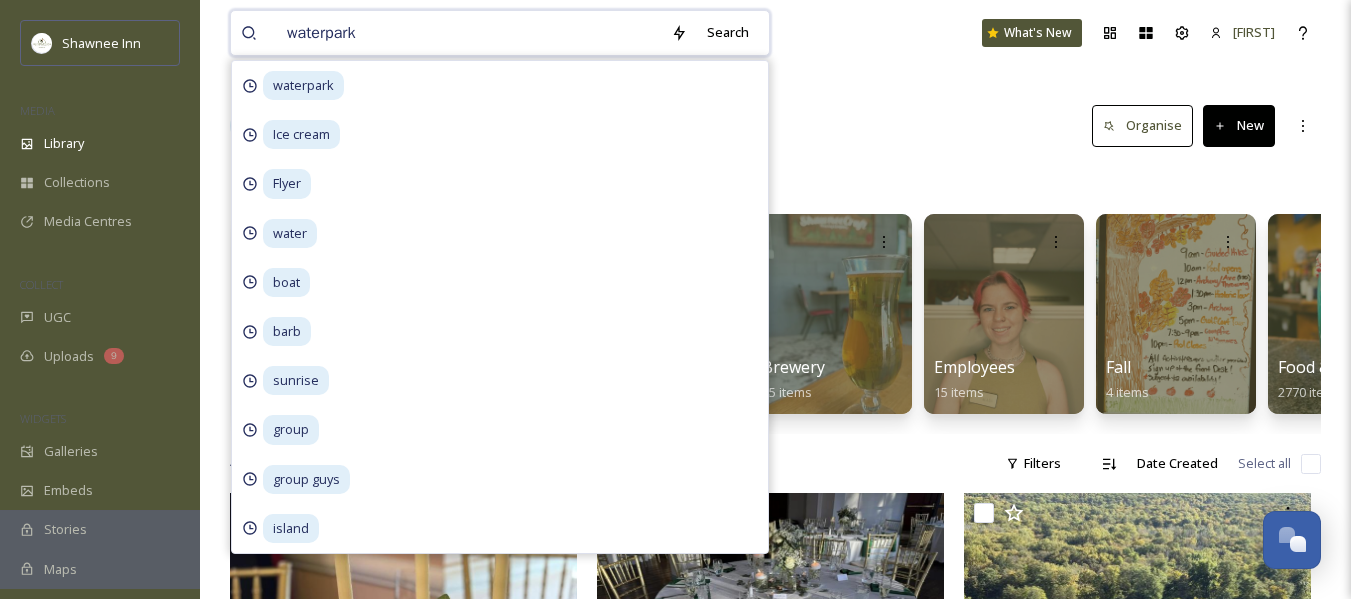 type 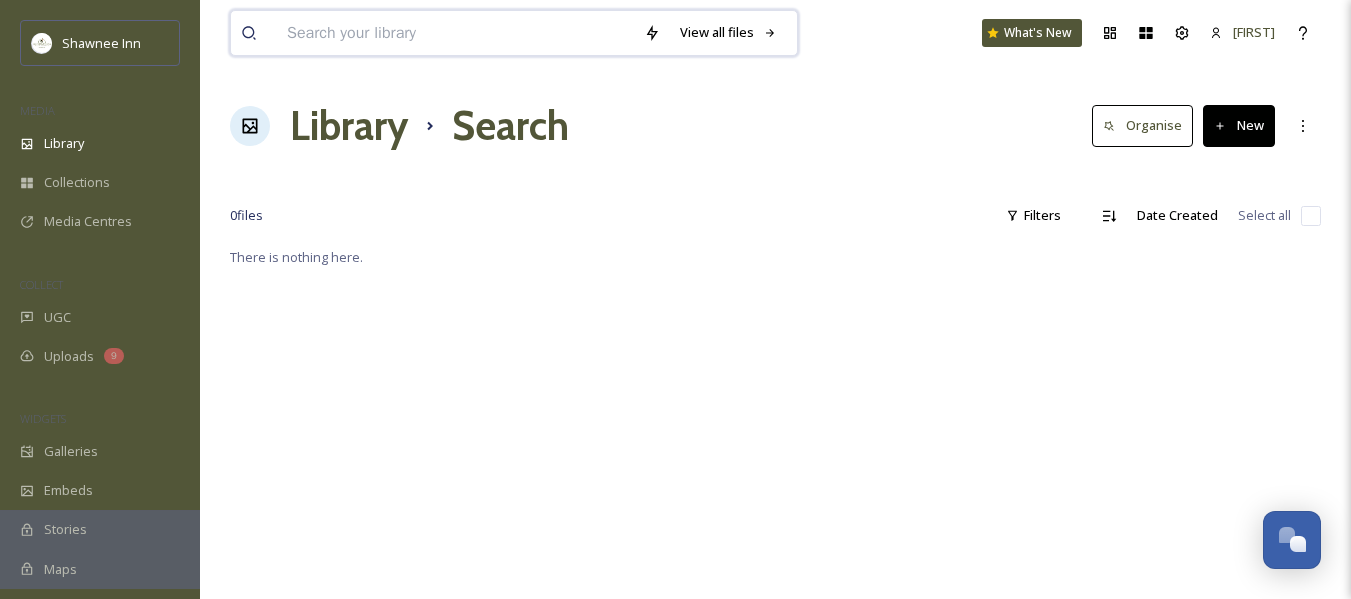 click at bounding box center [455, 33] 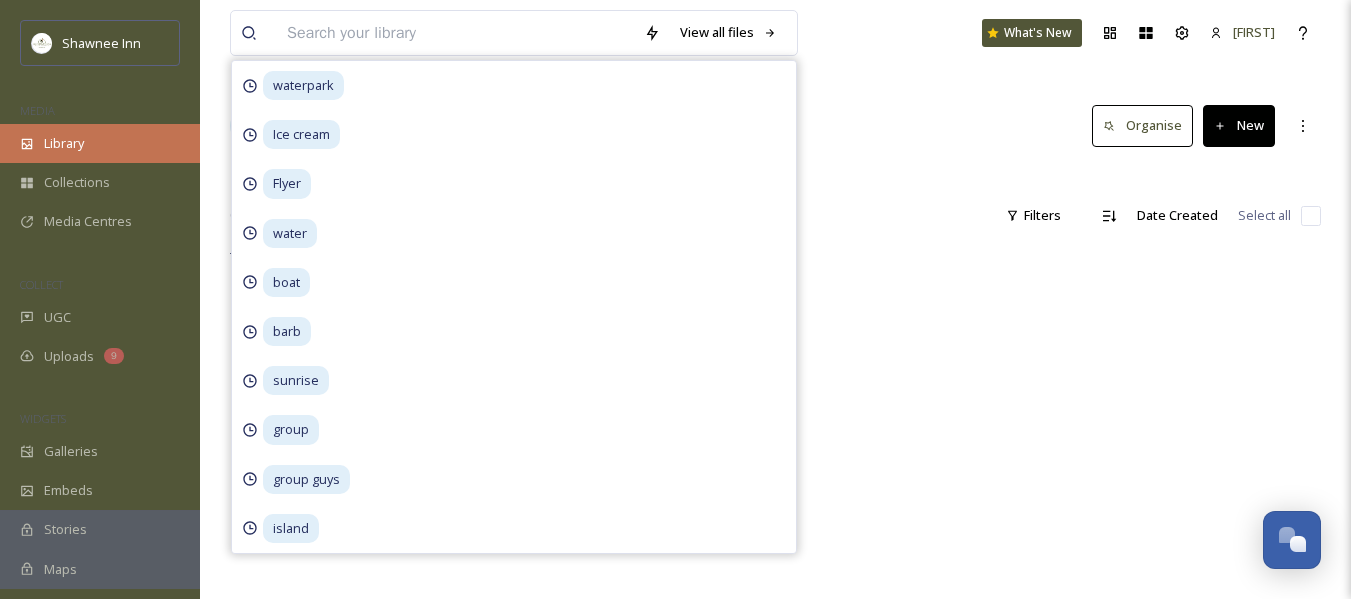 click on "Library" at bounding box center (100, 143) 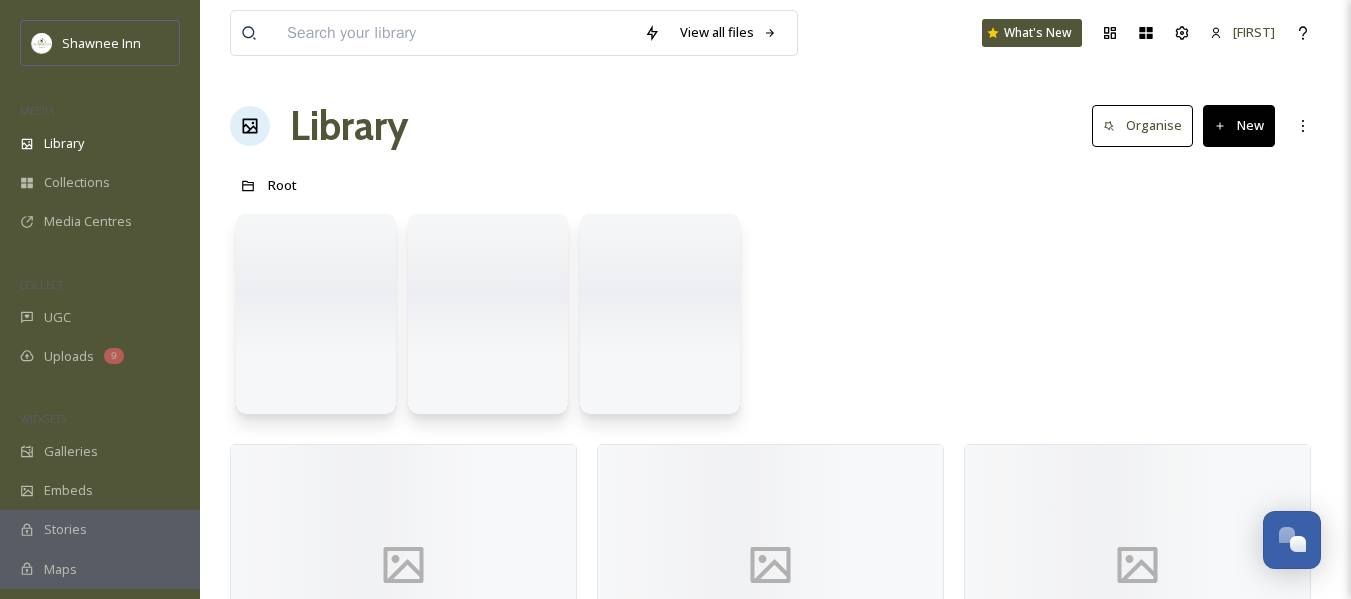 click on "Library" at bounding box center (100, 143) 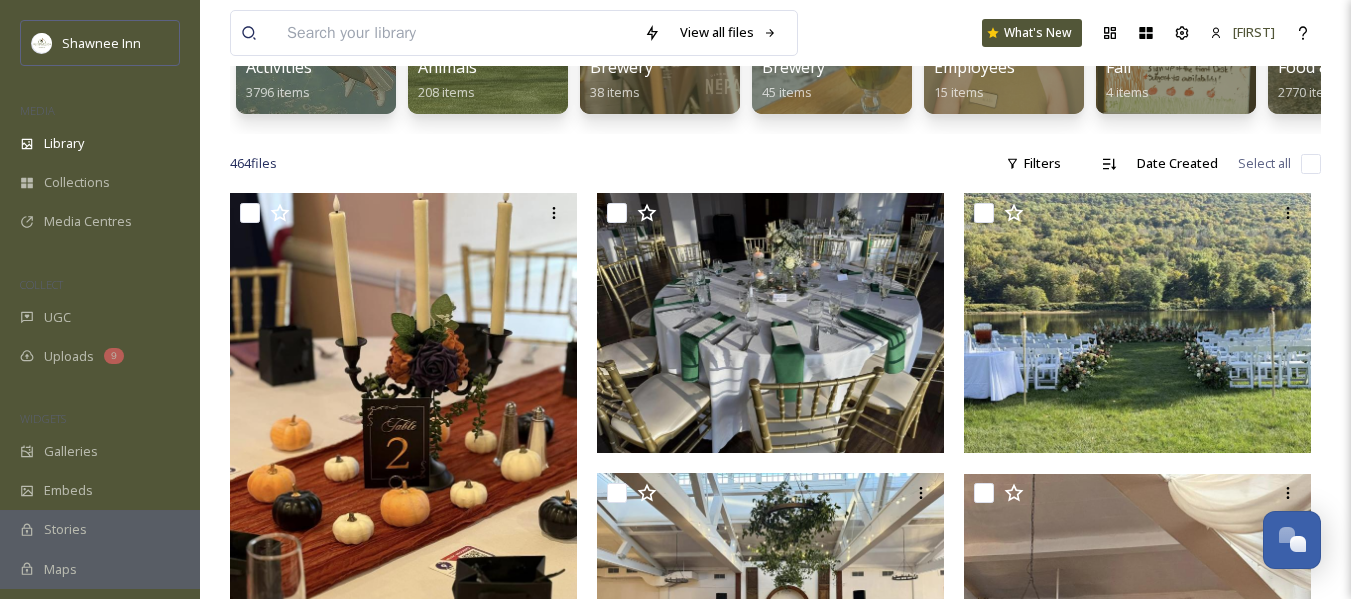 scroll, scrollTop: 0, scrollLeft: 0, axis: both 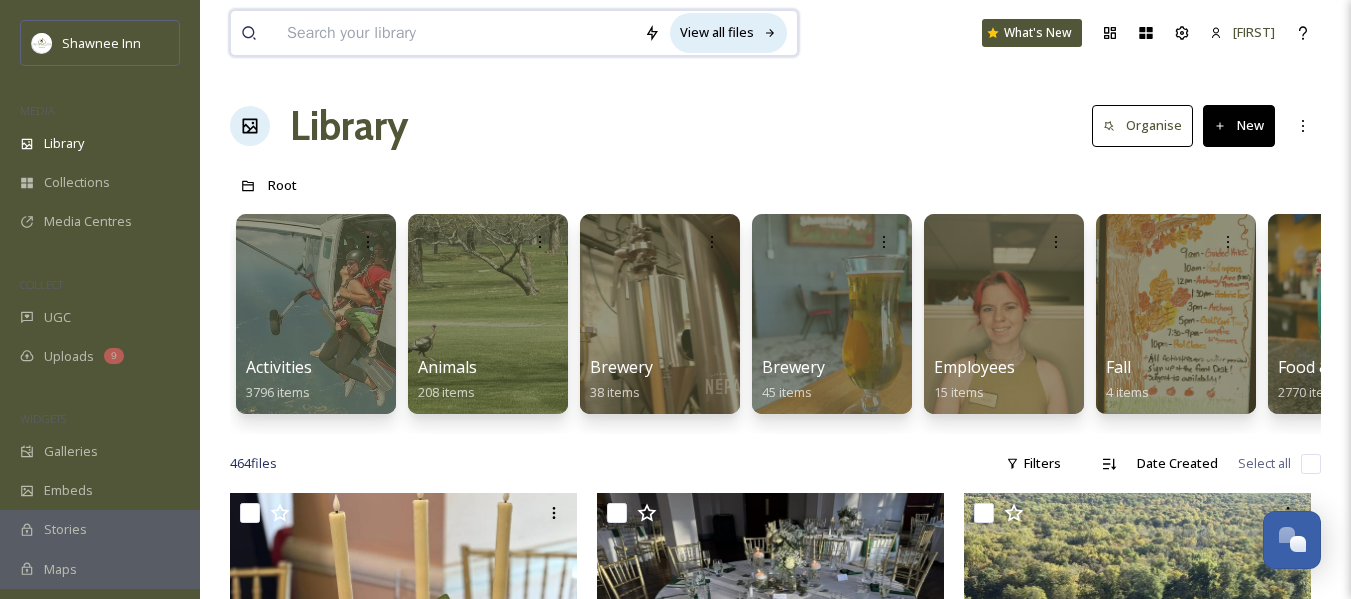 click on "View all files" at bounding box center (728, 32) 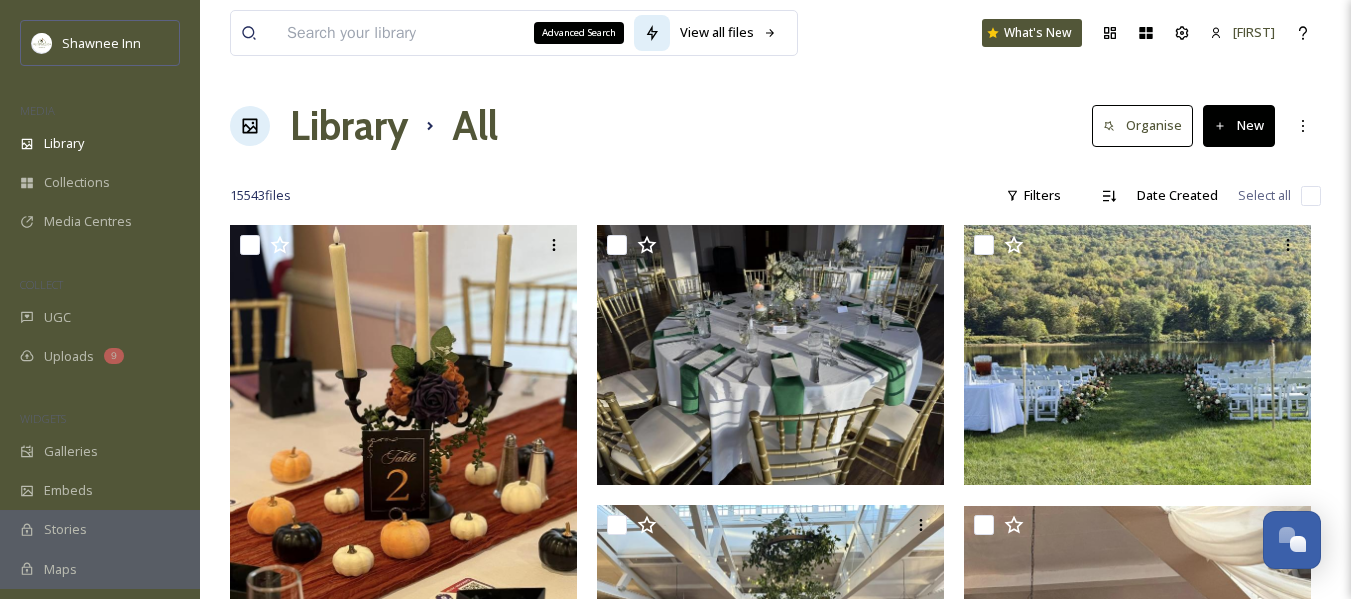 click on "Advanced Search" at bounding box center (579, 33) 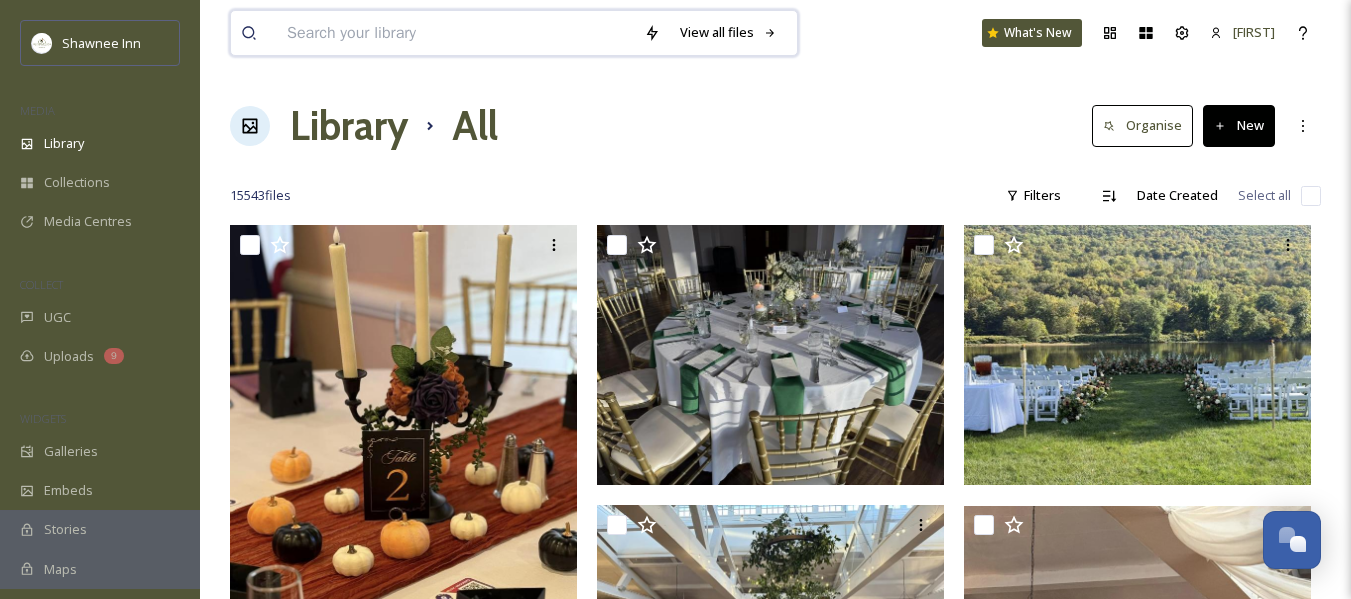 click at bounding box center [455, 33] 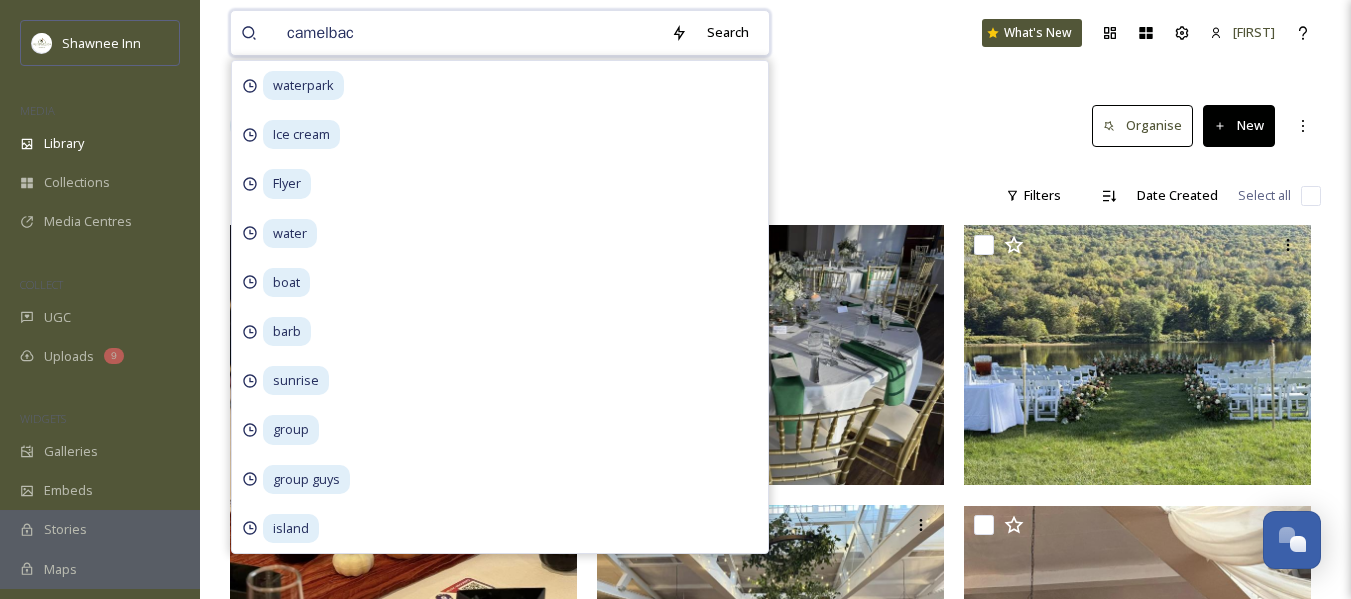type on "camelback" 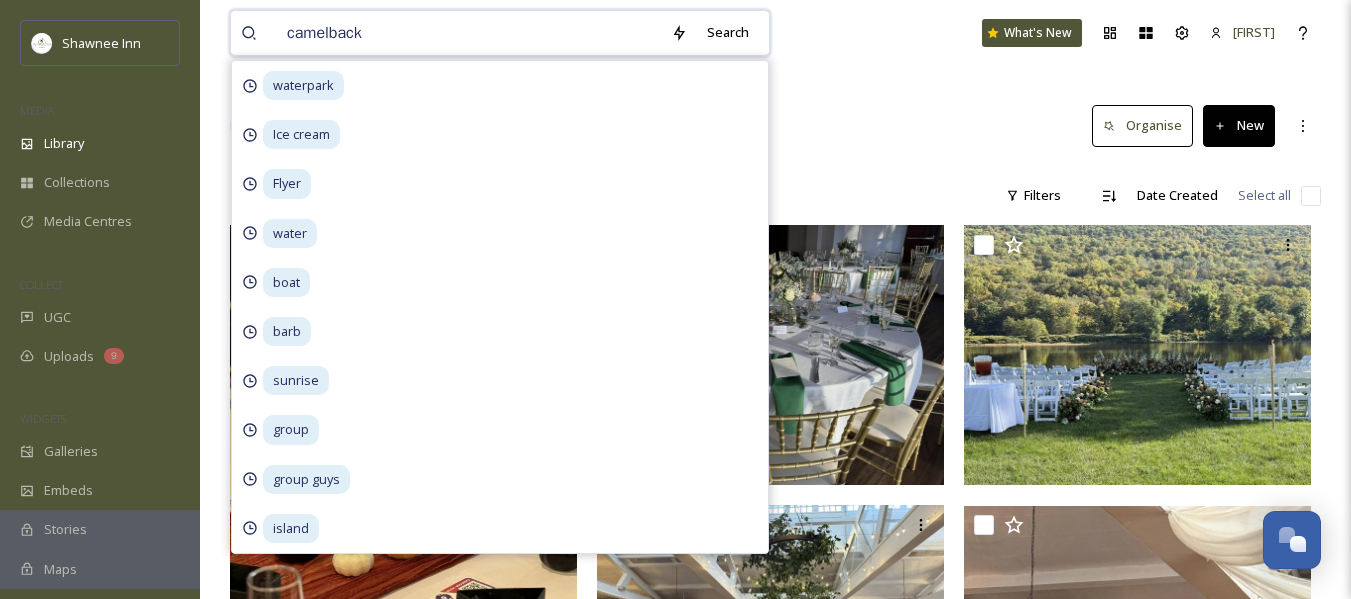 type 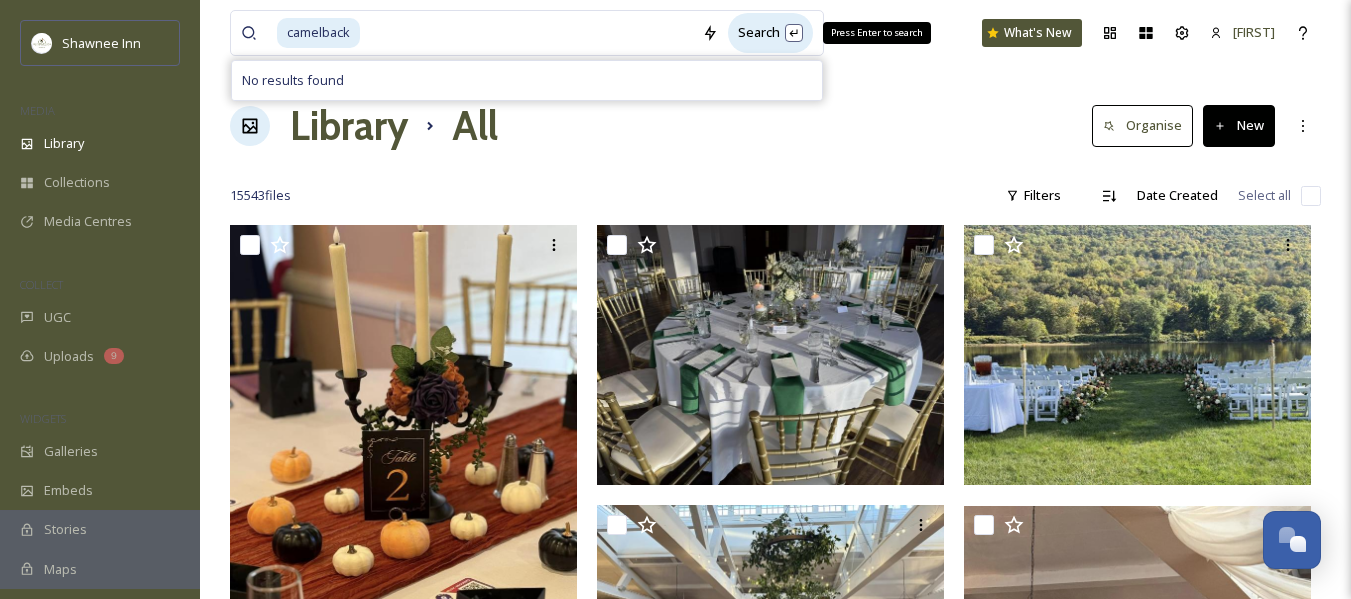 click on "Search Press Enter to search" at bounding box center (770, 32) 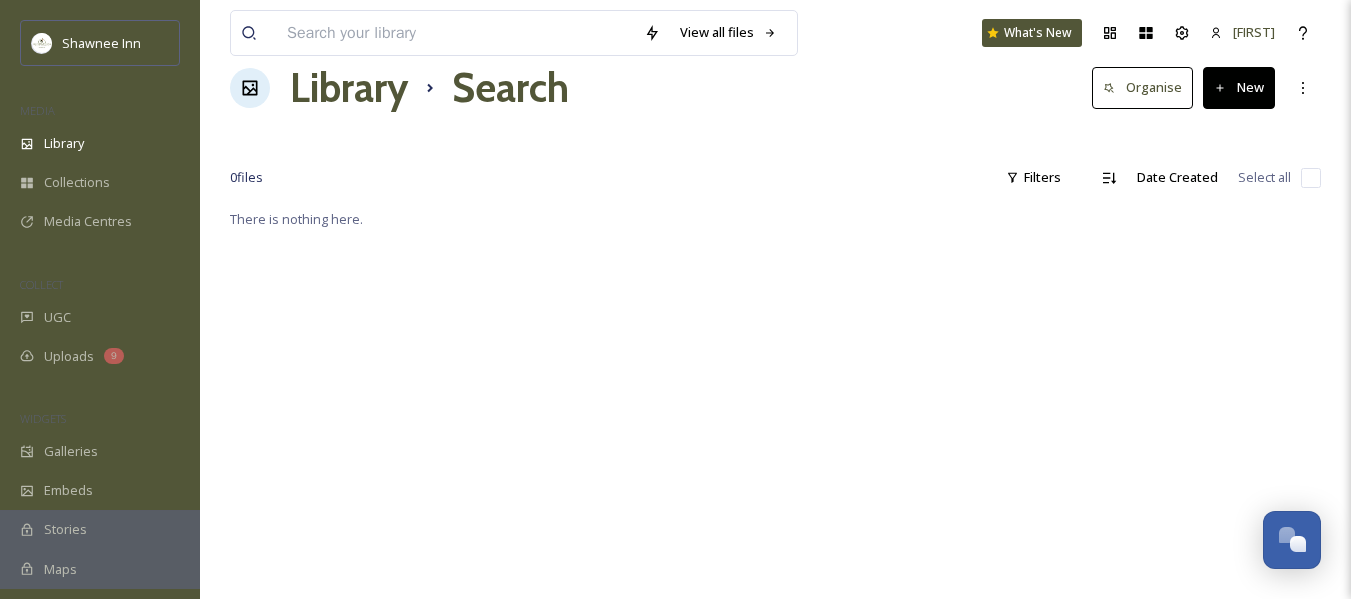 scroll, scrollTop: 0, scrollLeft: 0, axis: both 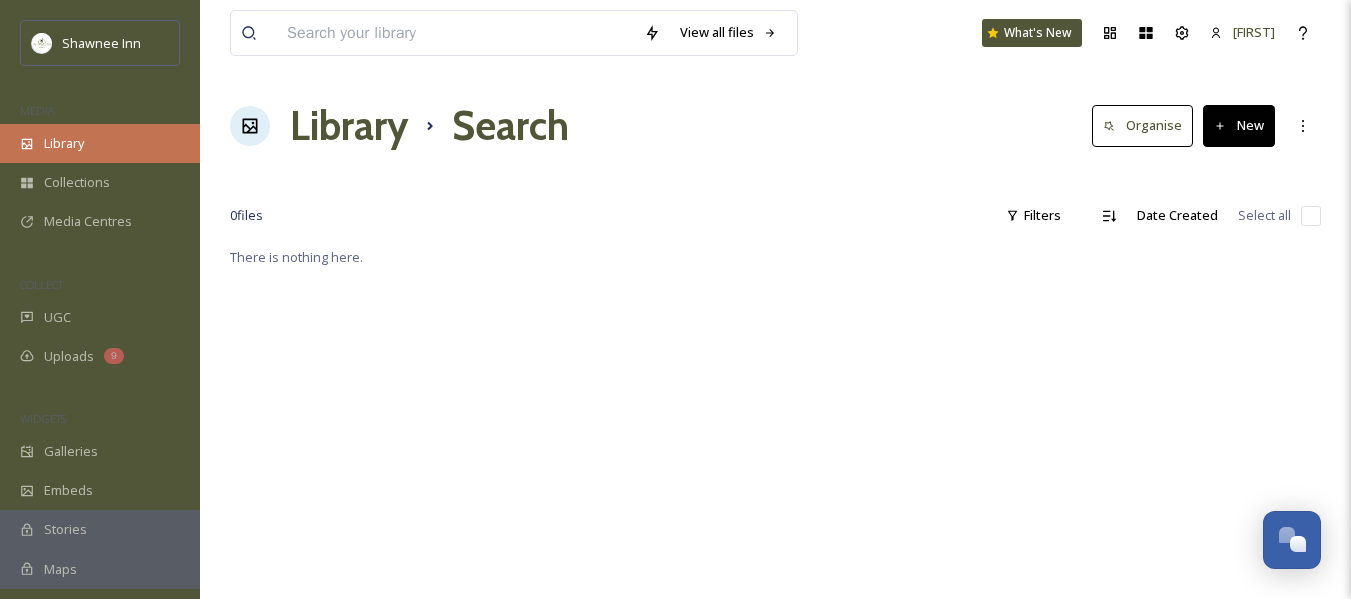 click on "Library" at bounding box center (100, 143) 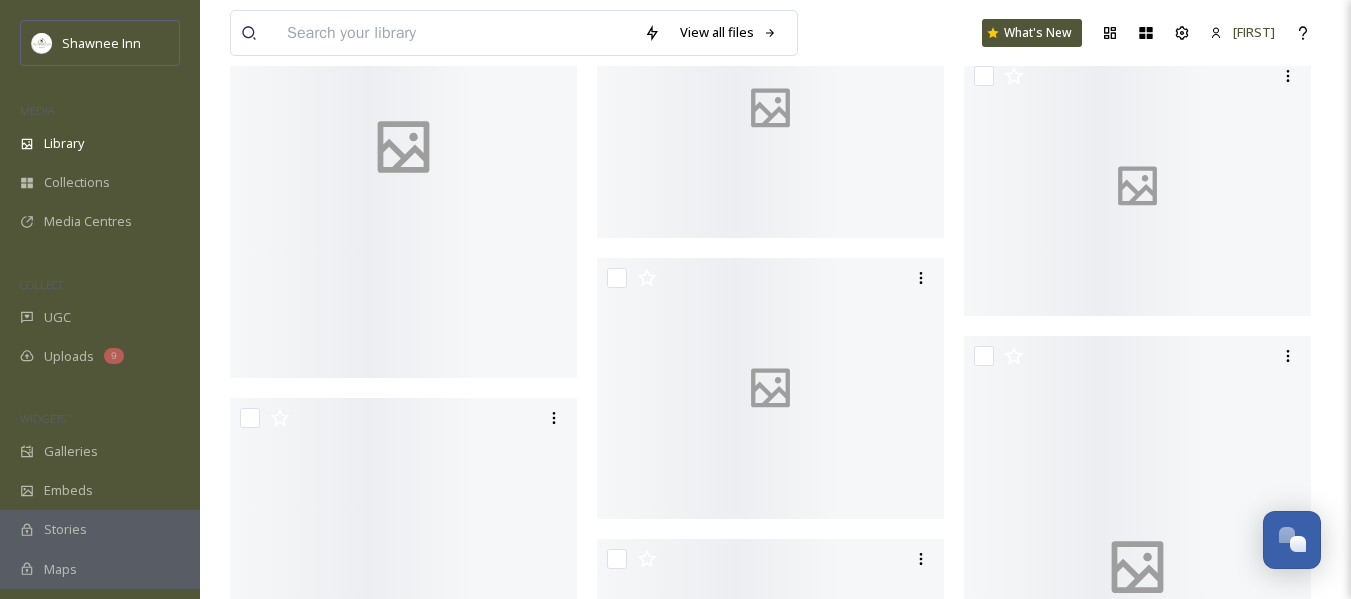 scroll, scrollTop: 7469, scrollLeft: 0, axis: vertical 